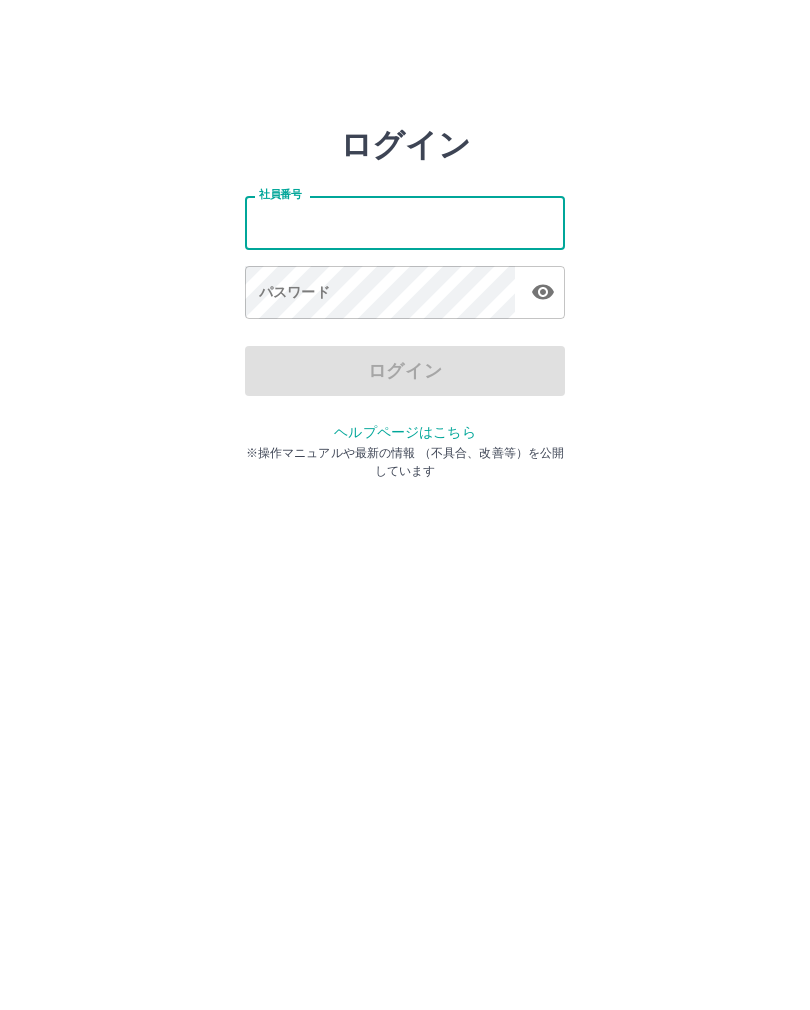scroll, scrollTop: 0, scrollLeft: 0, axis: both 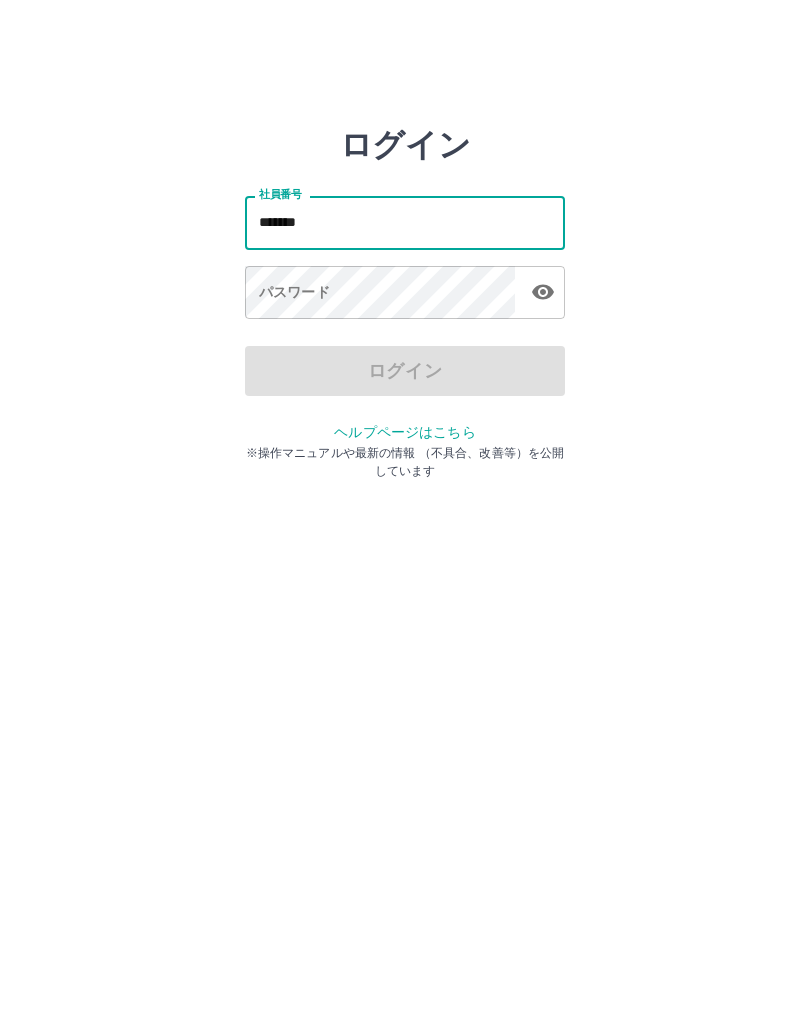 type on "*******" 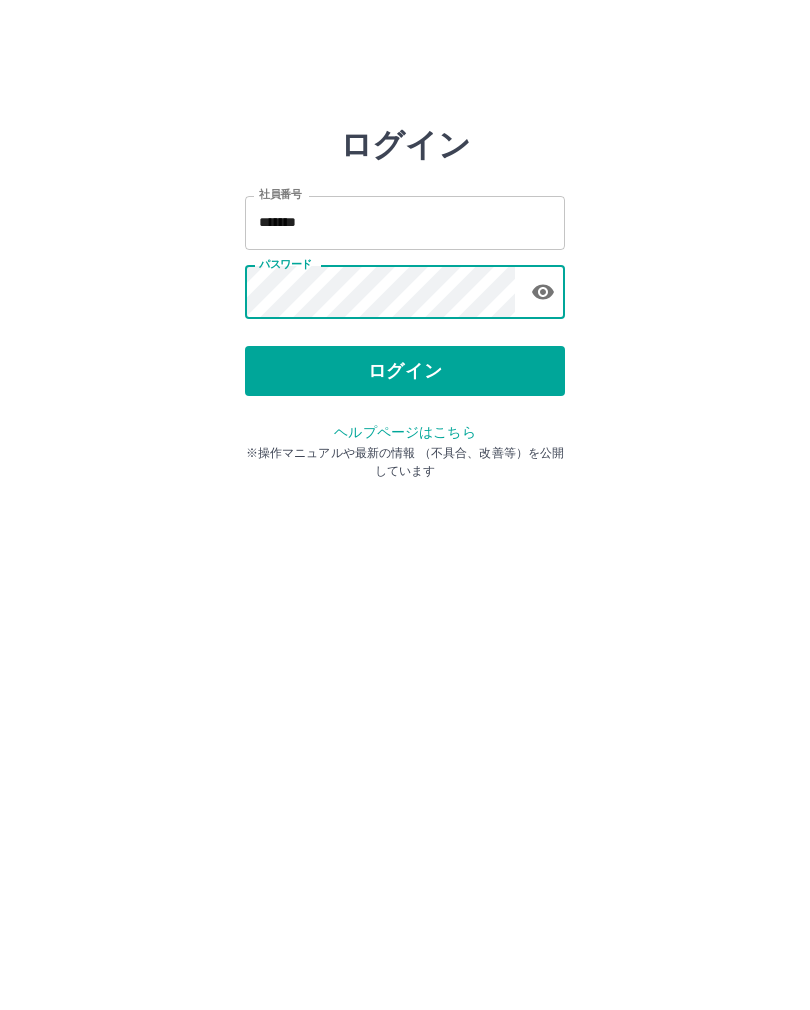 click on "ログイン" at bounding box center (405, 371) 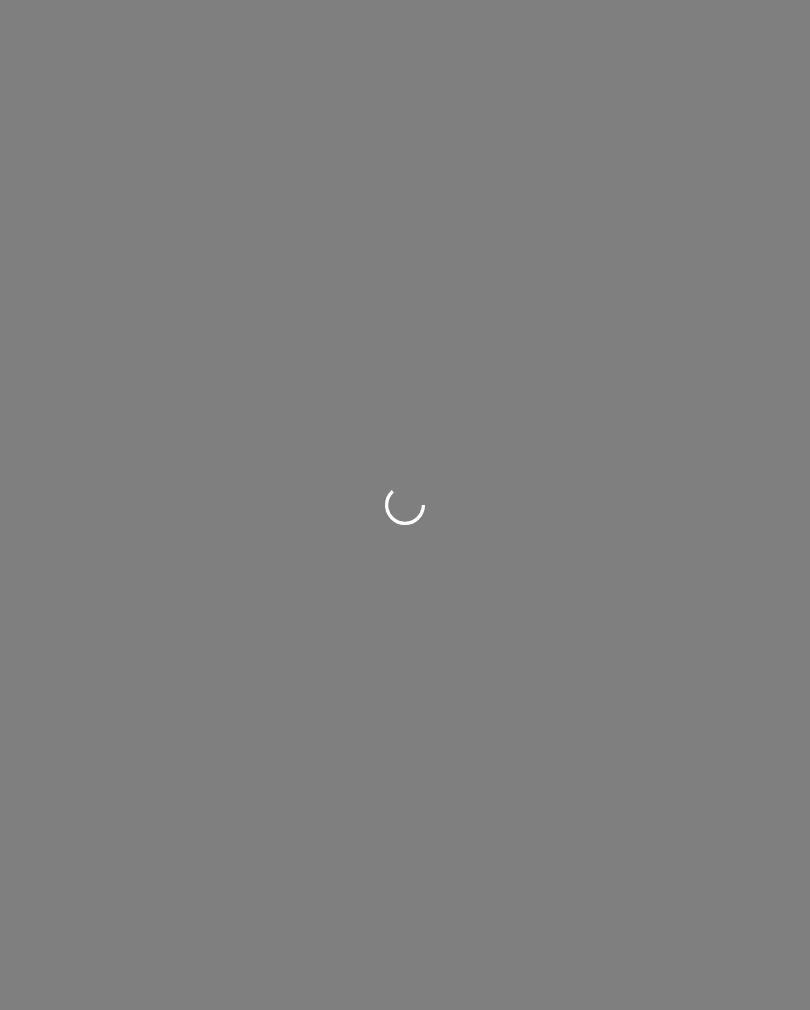 scroll, scrollTop: 0, scrollLeft: 0, axis: both 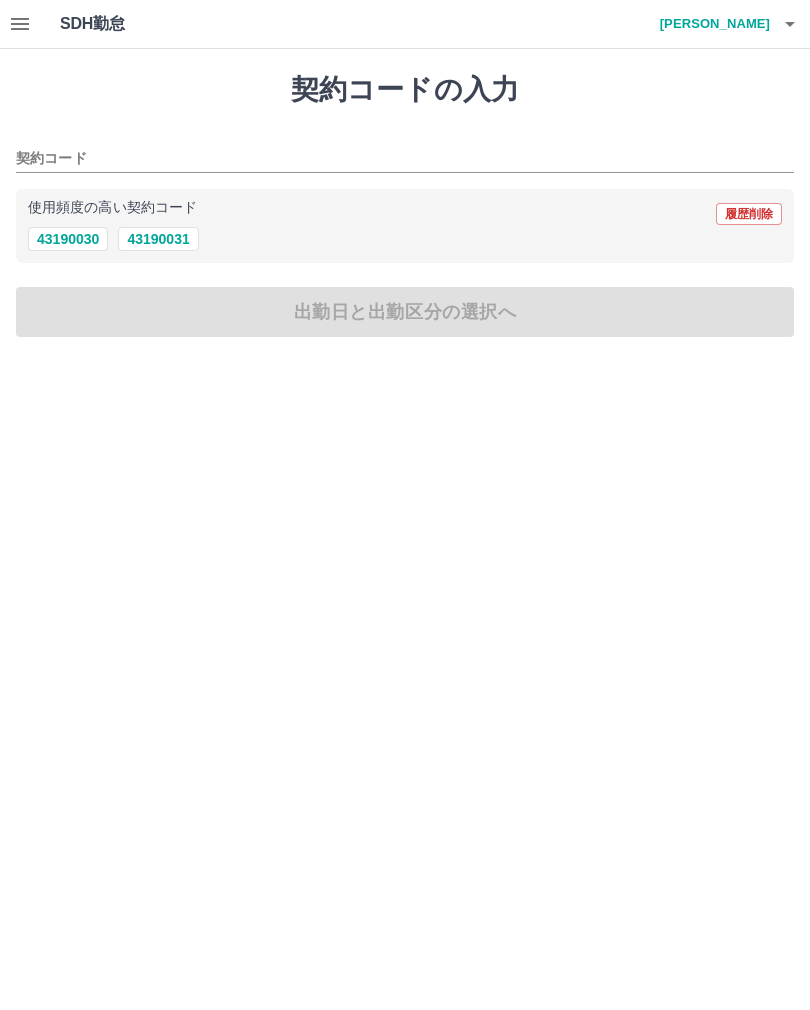 click on "43190031" at bounding box center [158, 239] 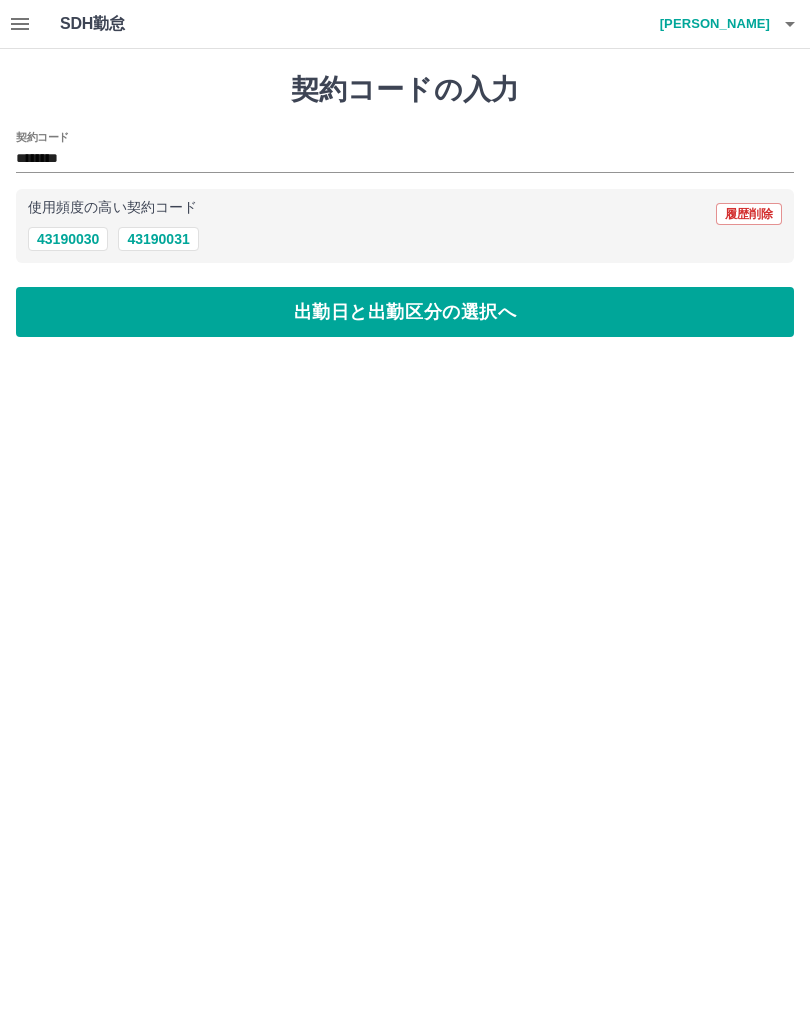 click on "出勤日と出勤区分の選択へ" at bounding box center (405, 312) 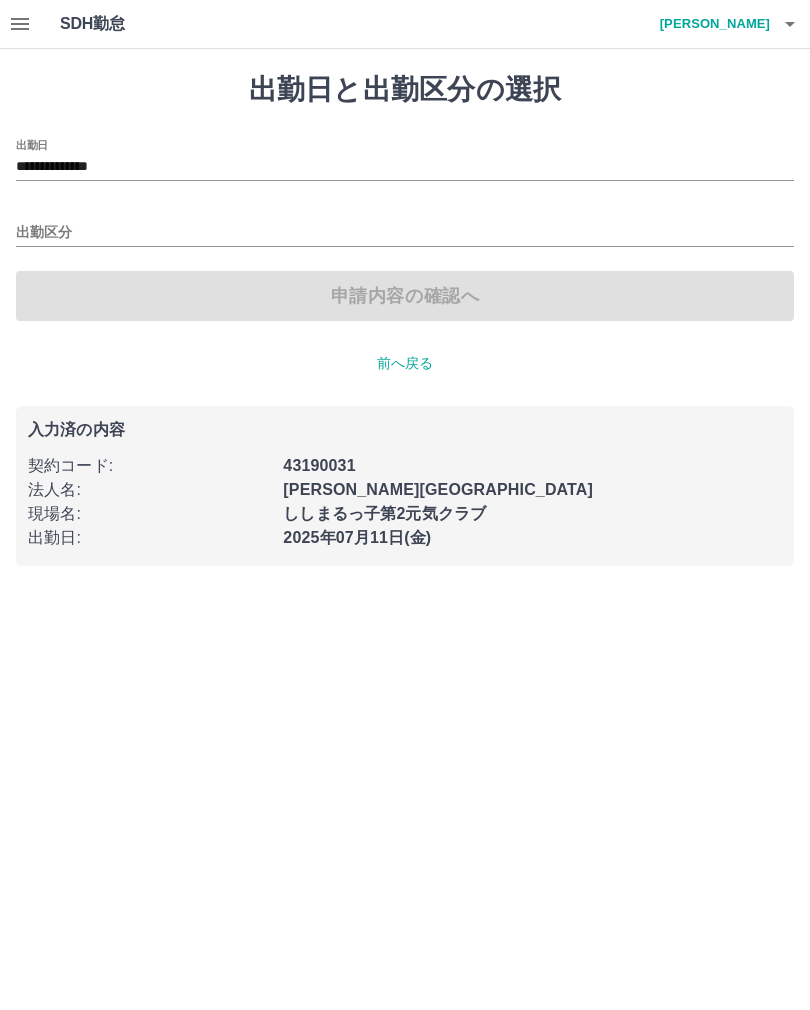 click on "出勤区分" at bounding box center [405, 233] 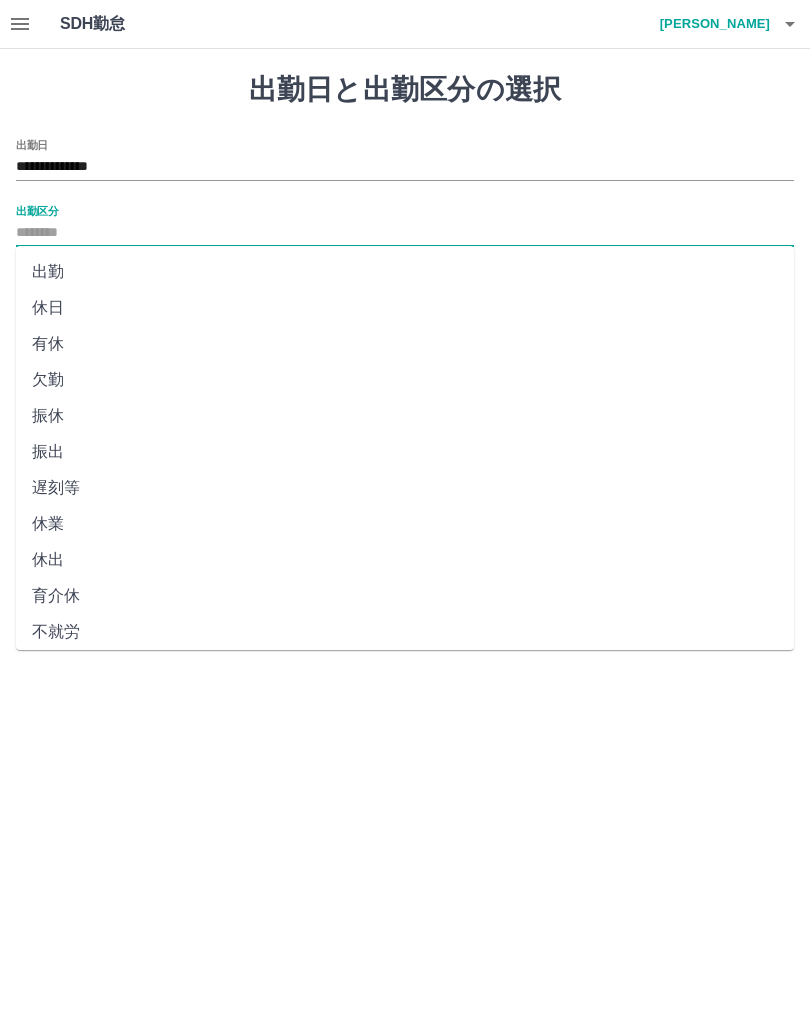 click on "出勤" at bounding box center [405, 272] 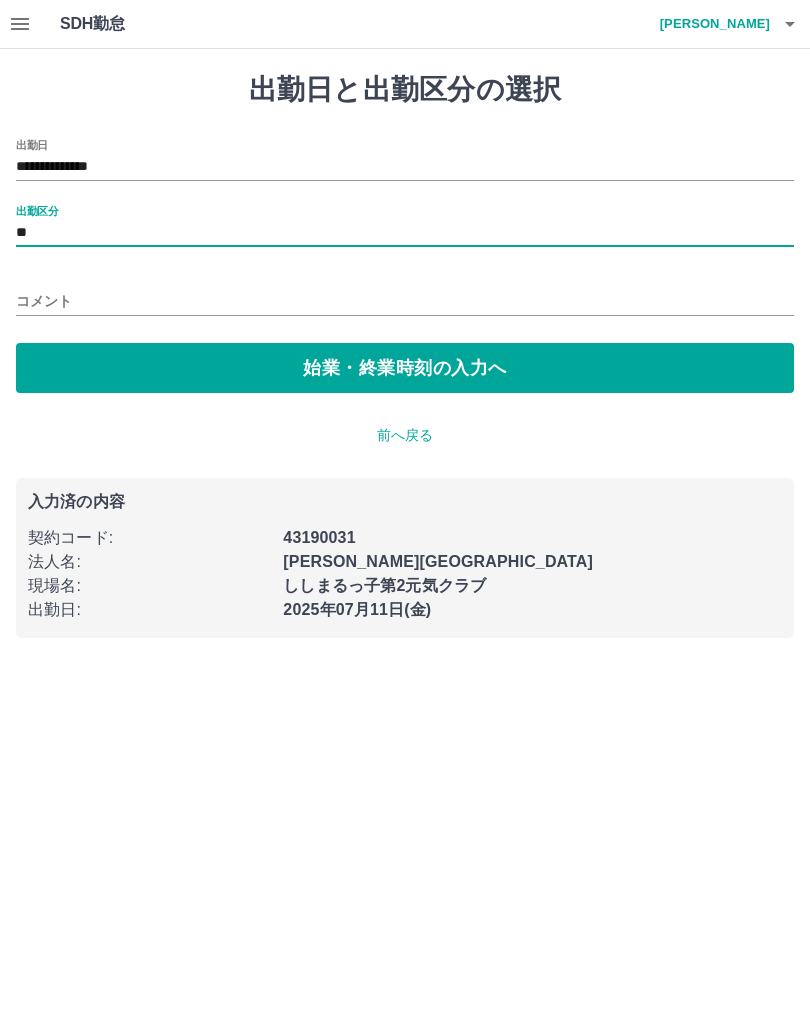 click on "始業・終業時刻の入力へ" at bounding box center [405, 368] 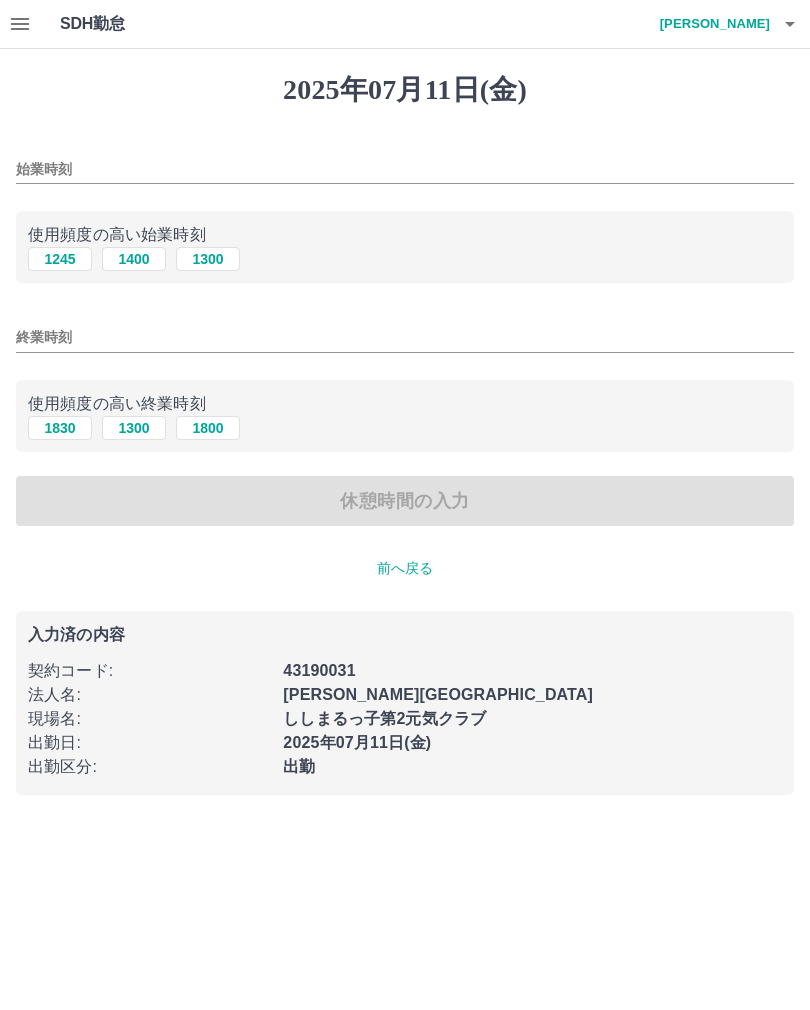 click on "1400" at bounding box center (134, 259) 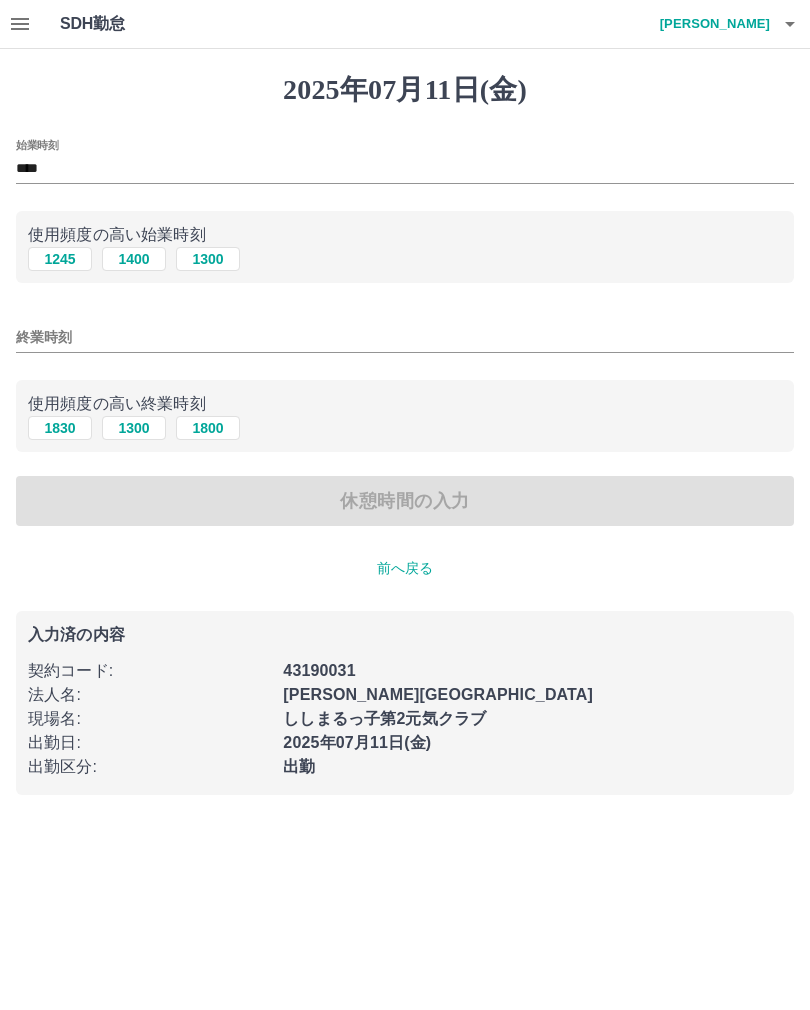 click on "1830" at bounding box center [60, 428] 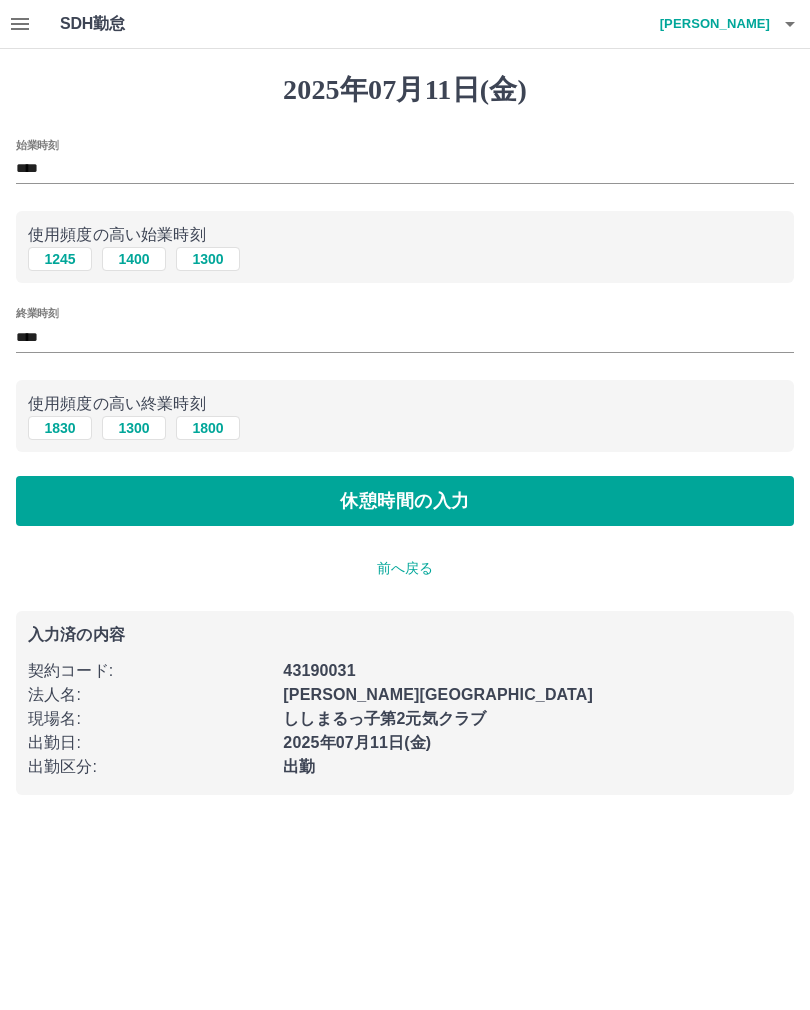 click on "休憩時間の入力" at bounding box center (405, 501) 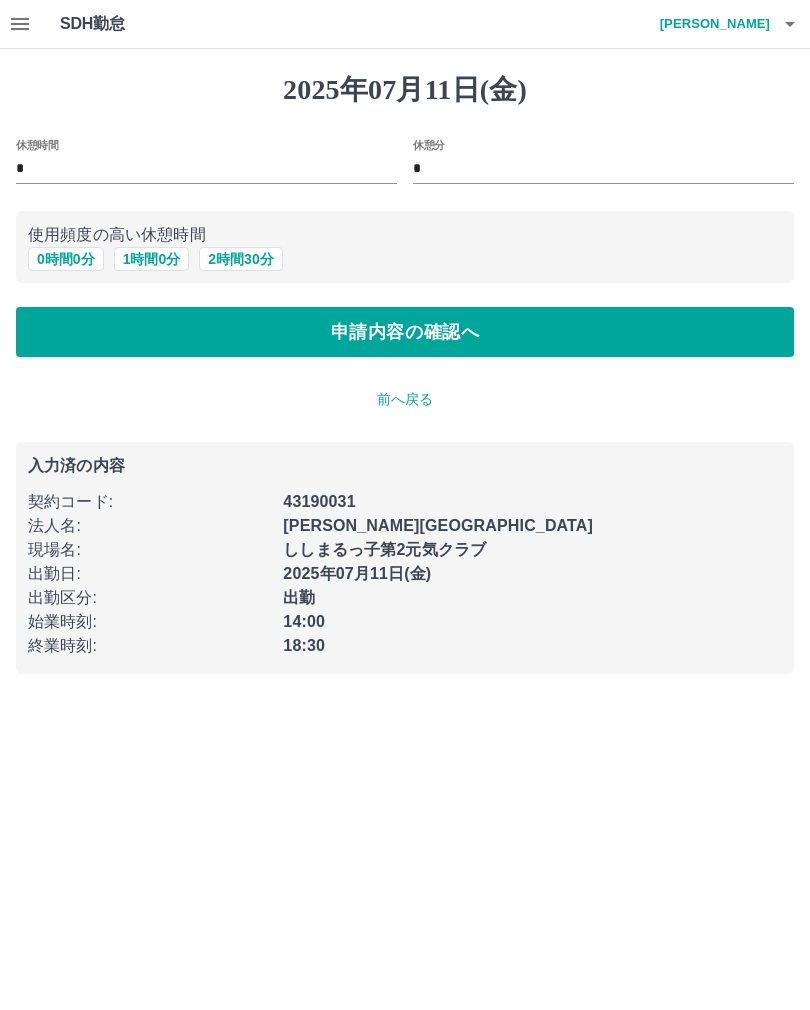 click on "申請内容の確認へ" at bounding box center (405, 332) 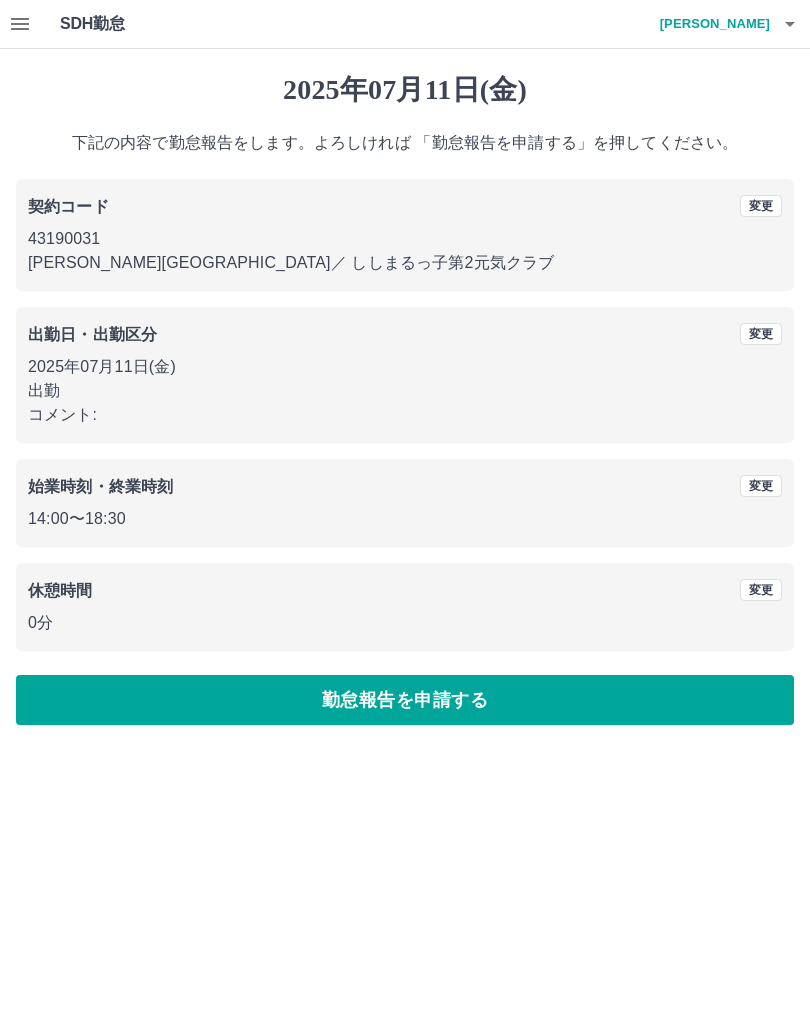 click on "勤怠報告を申請する" at bounding box center [405, 700] 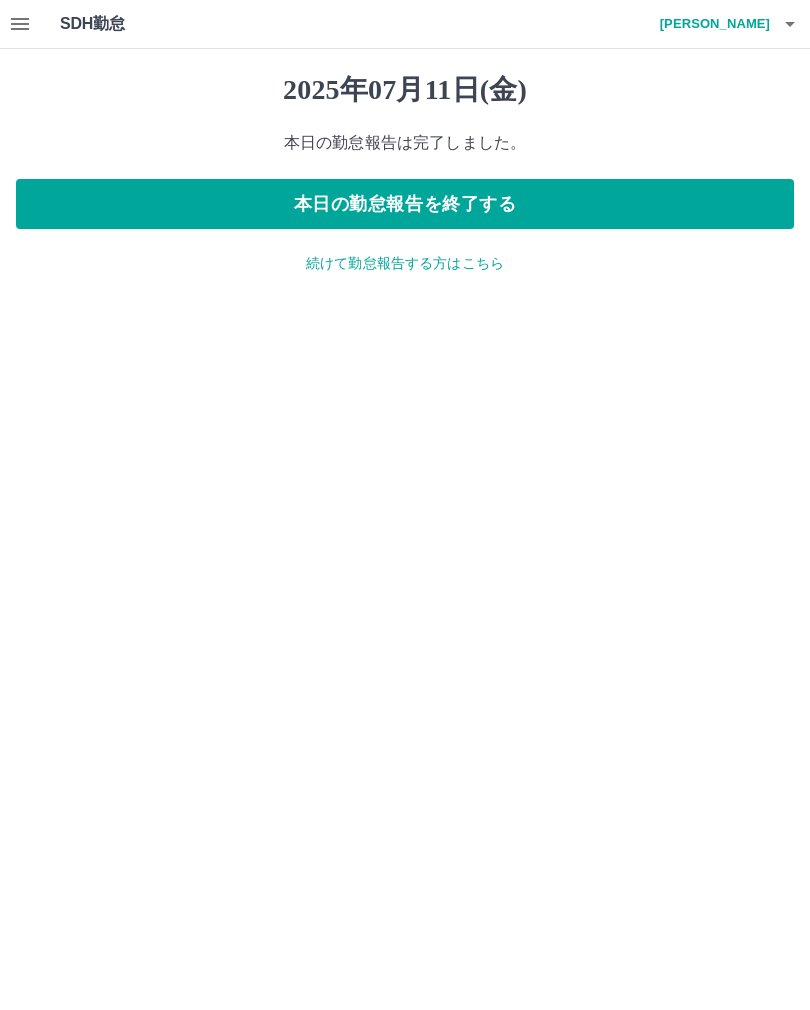 click on "本日の勤怠報告を終了する" at bounding box center (405, 204) 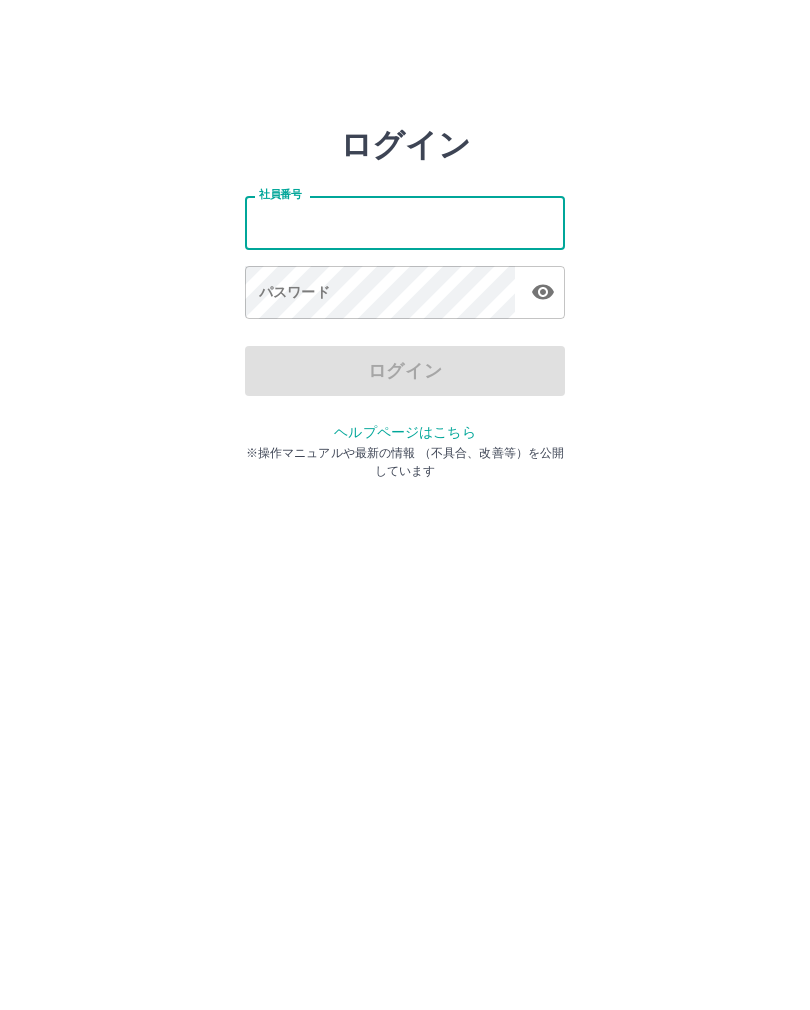 scroll, scrollTop: 0, scrollLeft: 0, axis: both 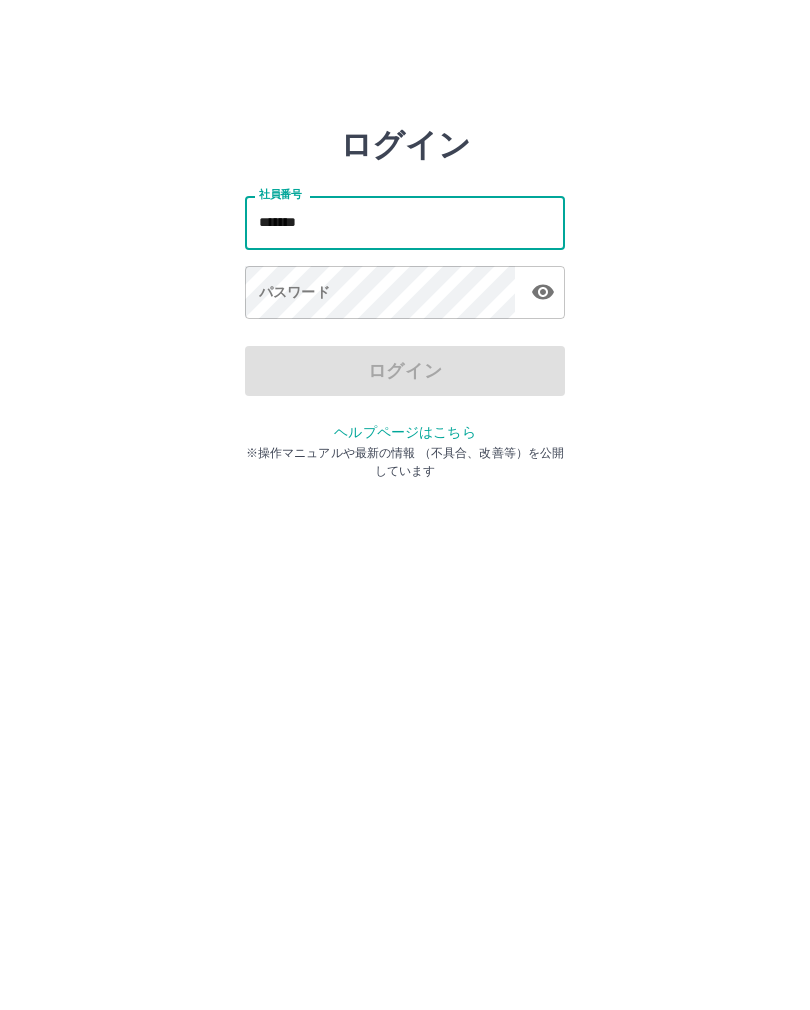 type on "*******" 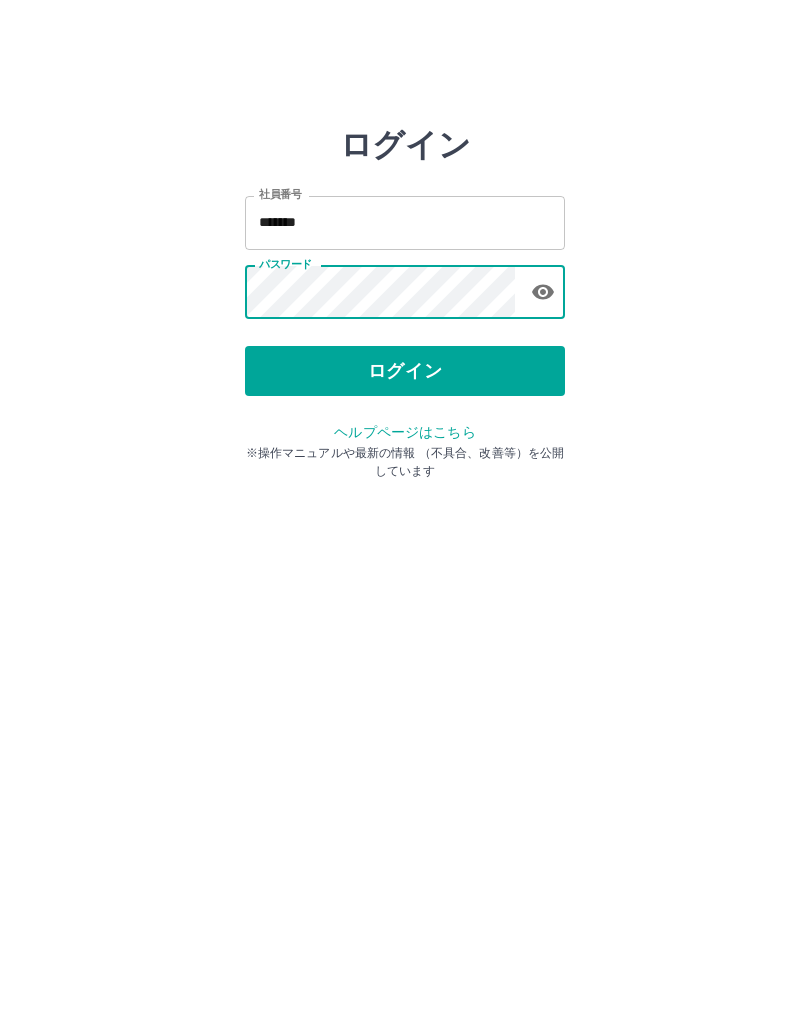 click on "ログイン" at bounding box center (405, 371) 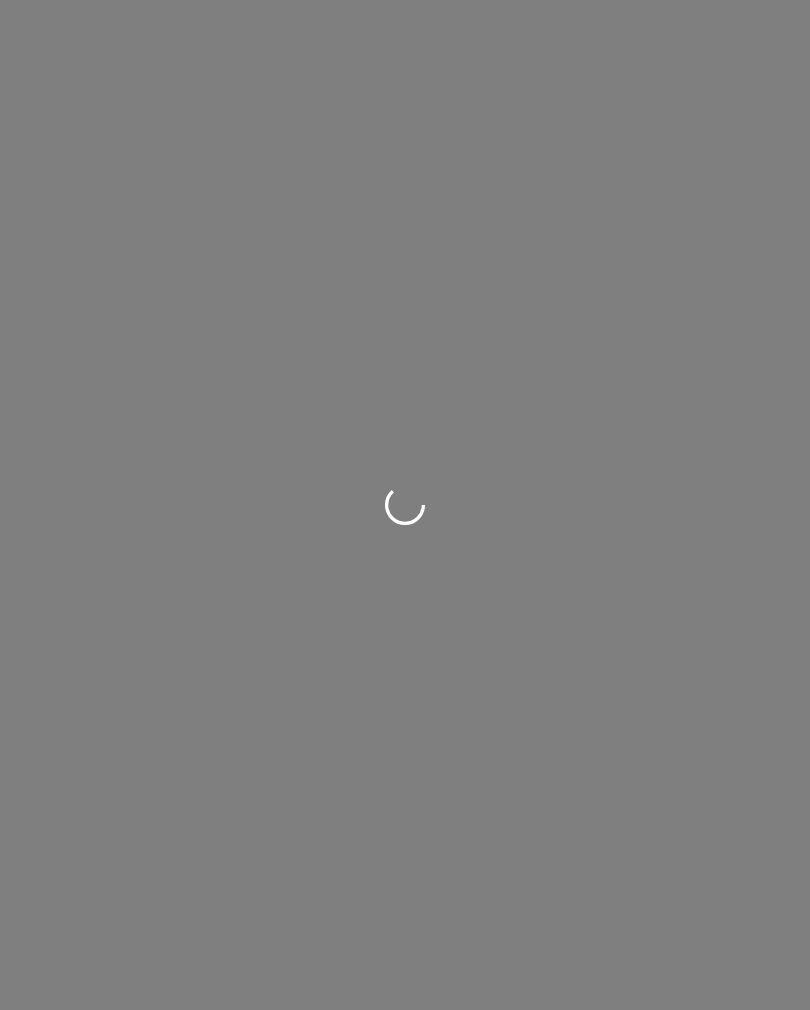 scroll, scrollTop: 0, scrollLeft: 0, axis: both 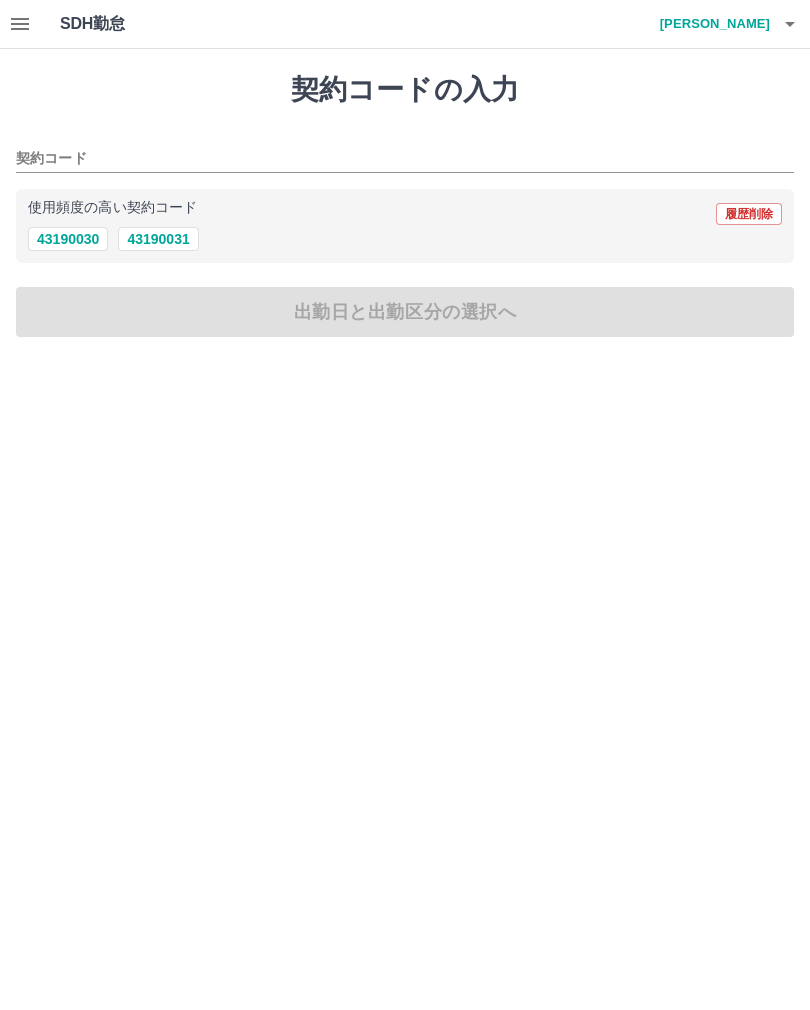 click 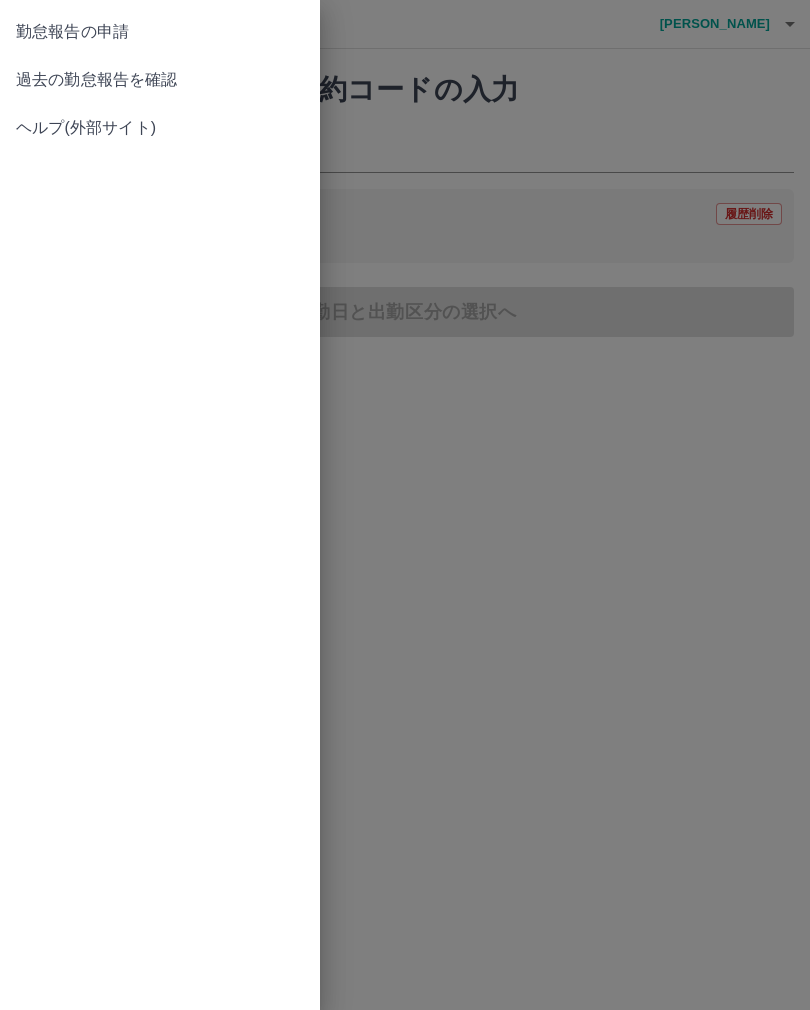 click on "過去の勤怠報告を確認" at bounding box center [160, 80] 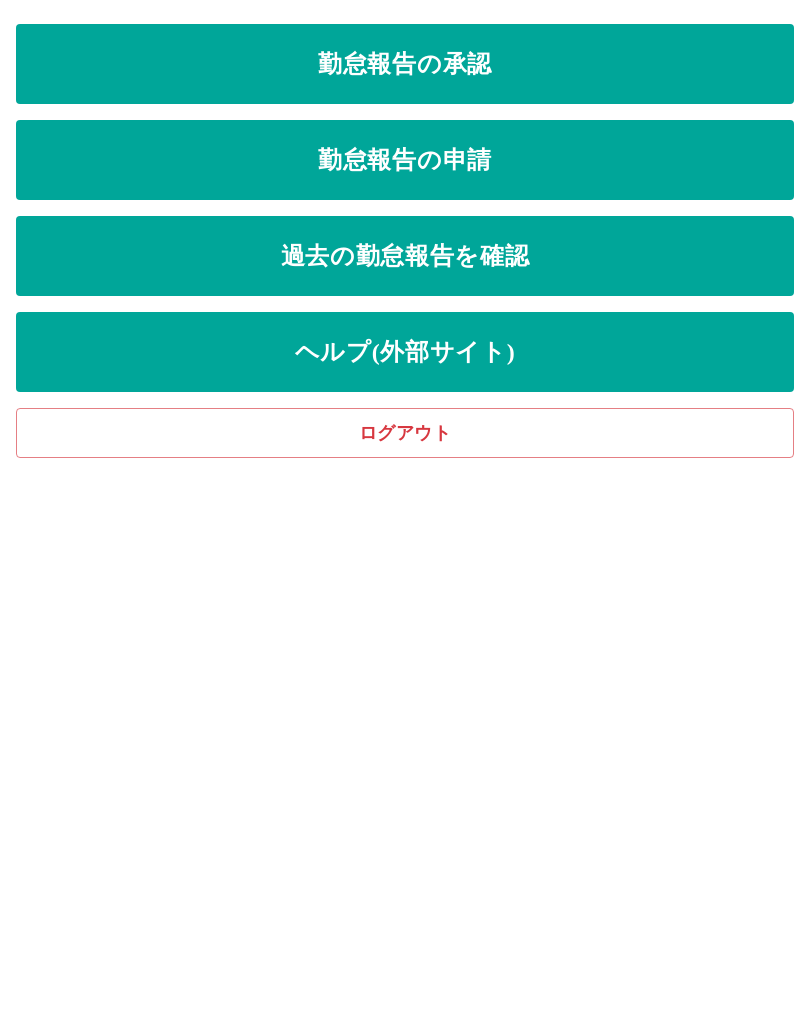 scroll, scrollTop: 0, scrollLeft: 0, axis: both 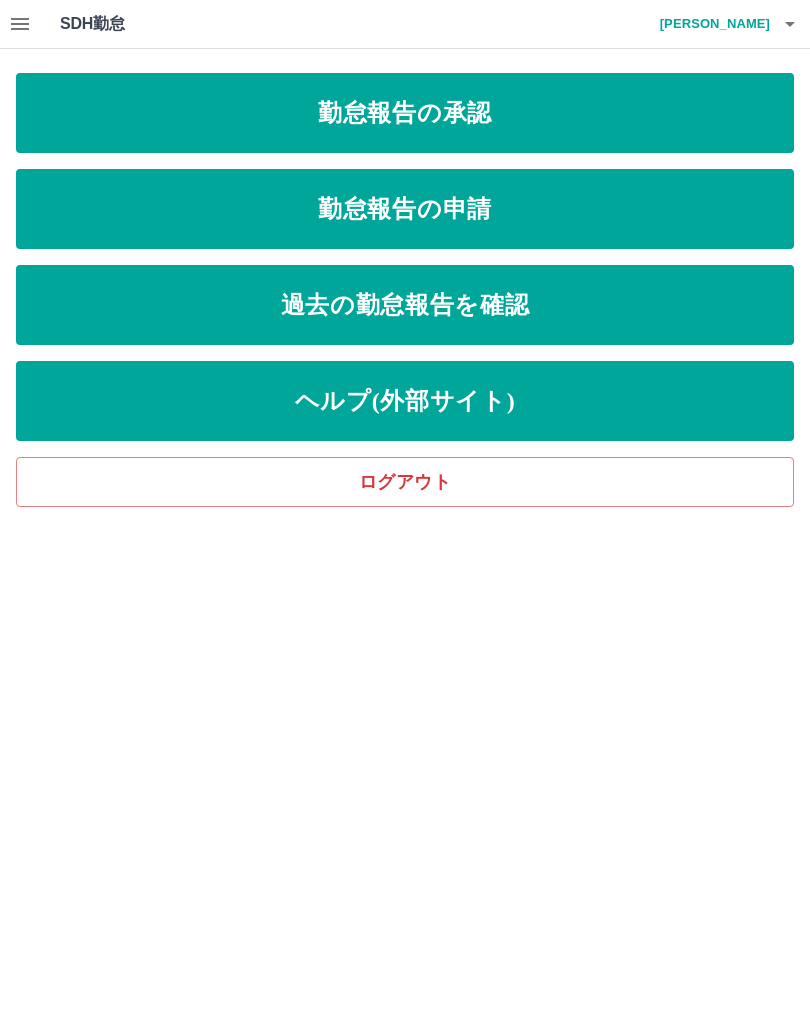 click at bounding box center [790, 24] 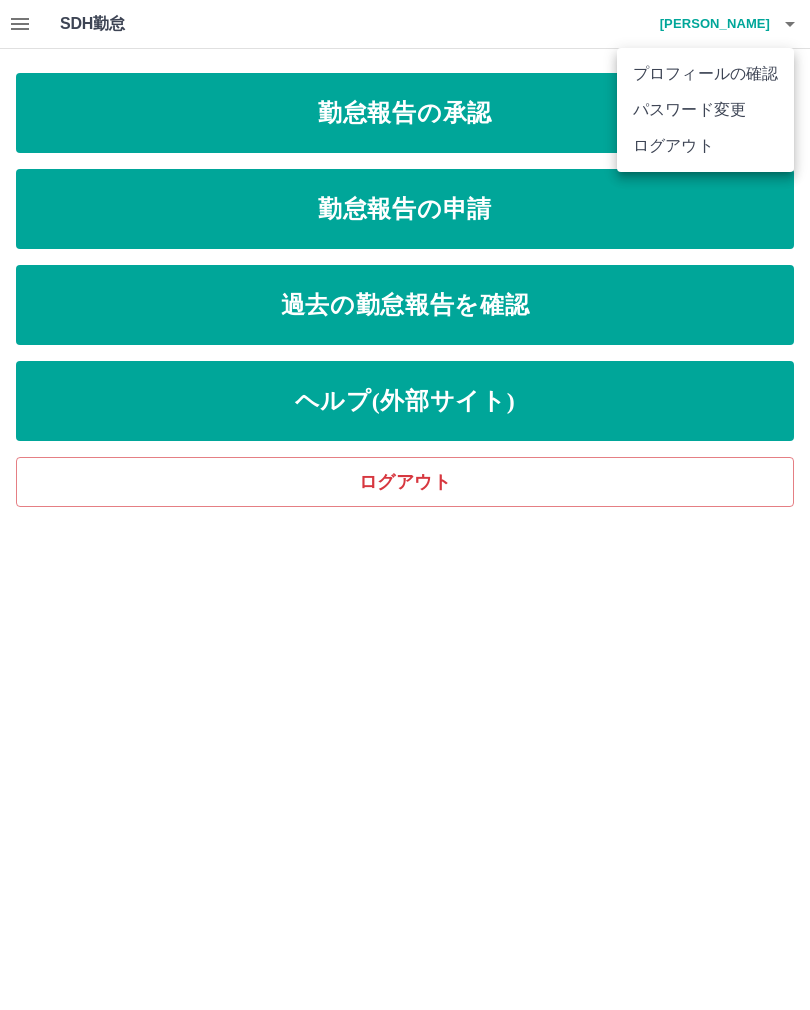 click on "ログアウト" at bounding box center [705, 146] 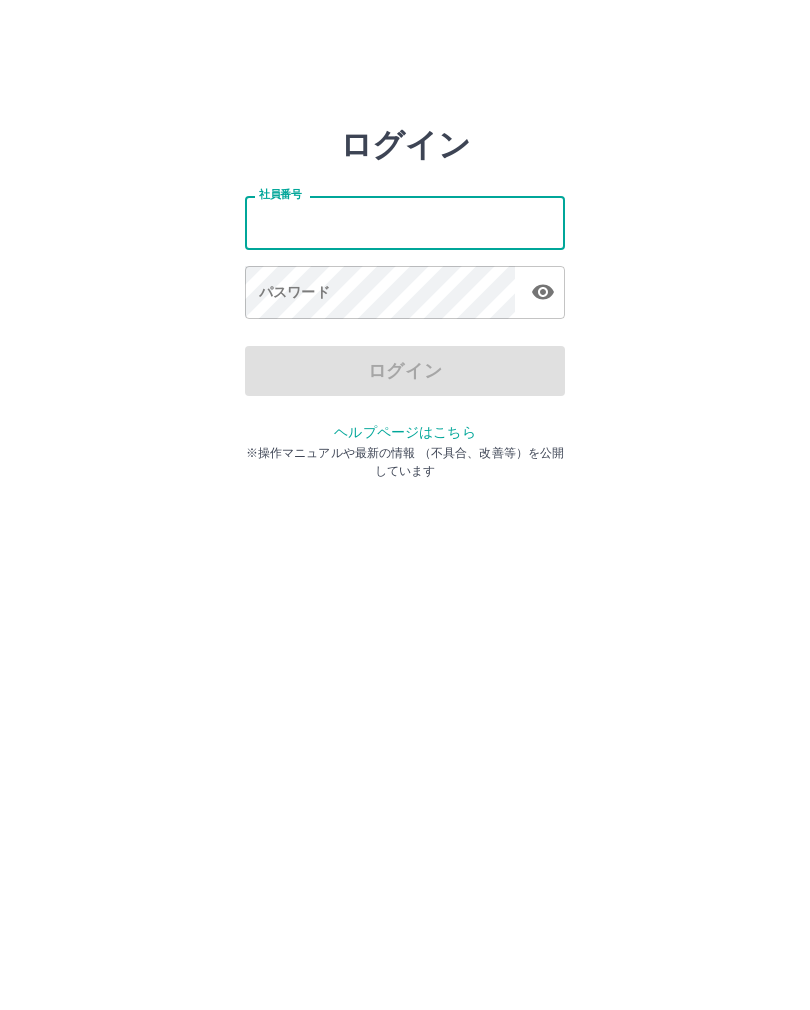 scroll, scrollTop: 0, scrollLeft: 0, axis: both 